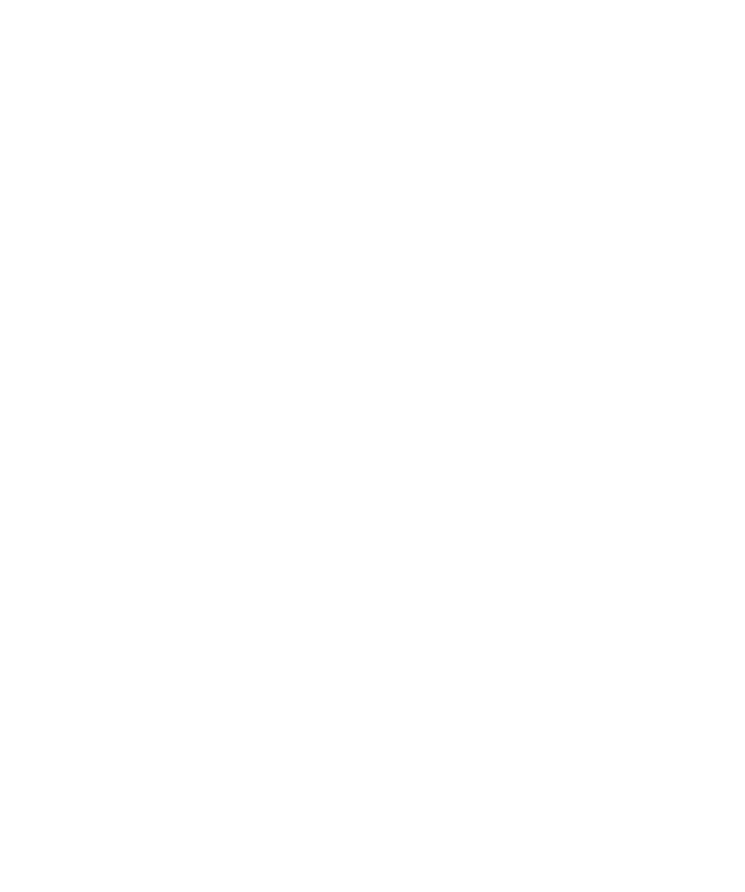 scroll, scrollTop: 0, scrollLeft: 0, axis: both 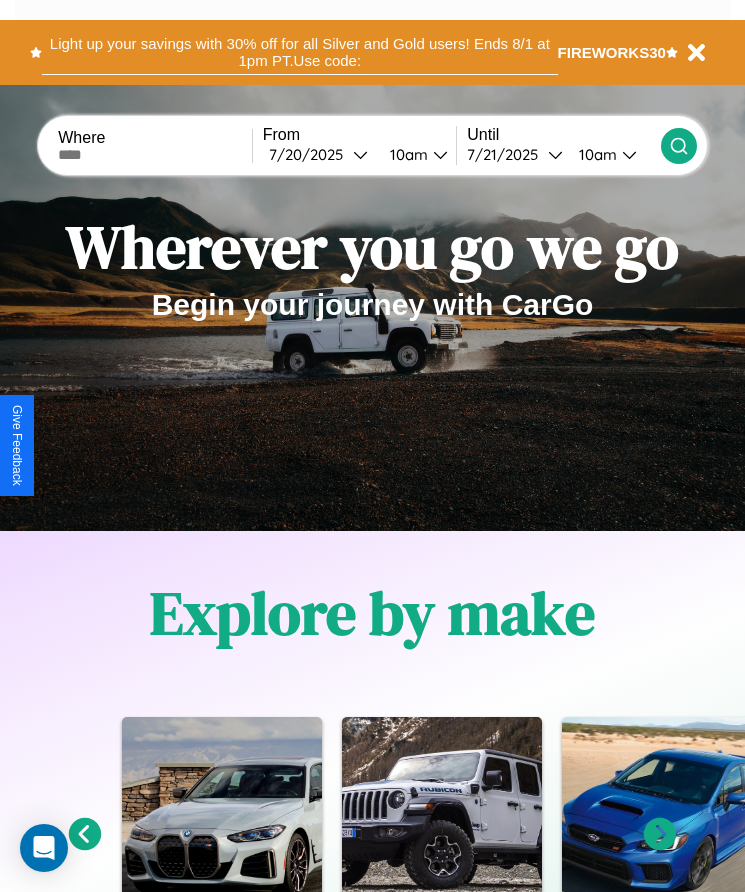 click on "Light up your savings with 30% off for all Silver and Gold users! Ends 8/1 at 1pm PT.  Use code:" at bounding box center (299, 52) 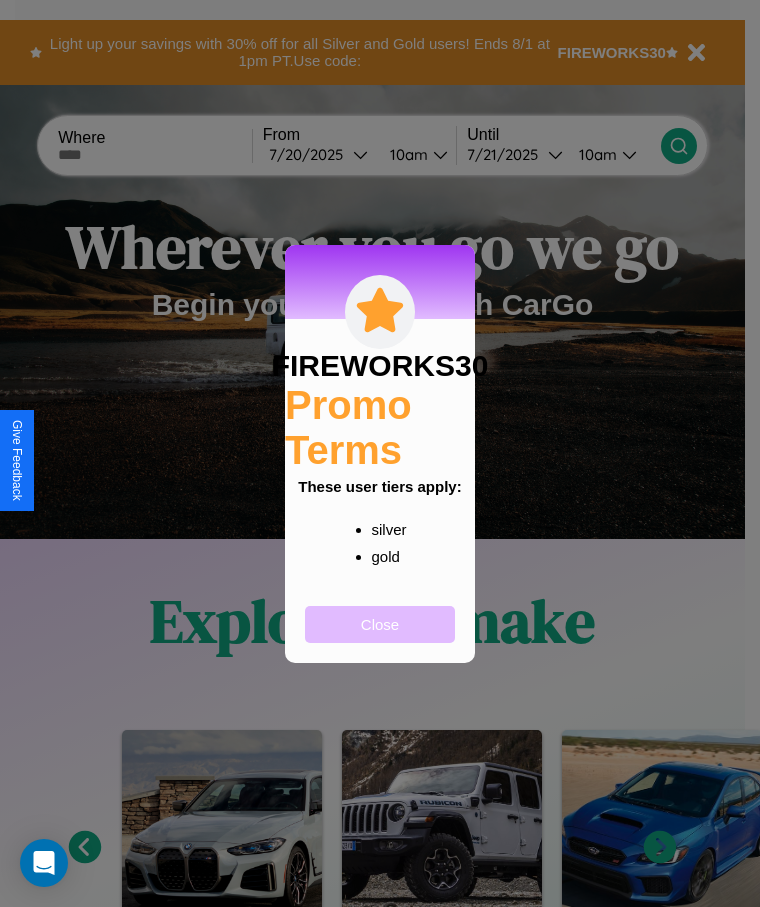 click on "Close" at bounding box center (380, 624) 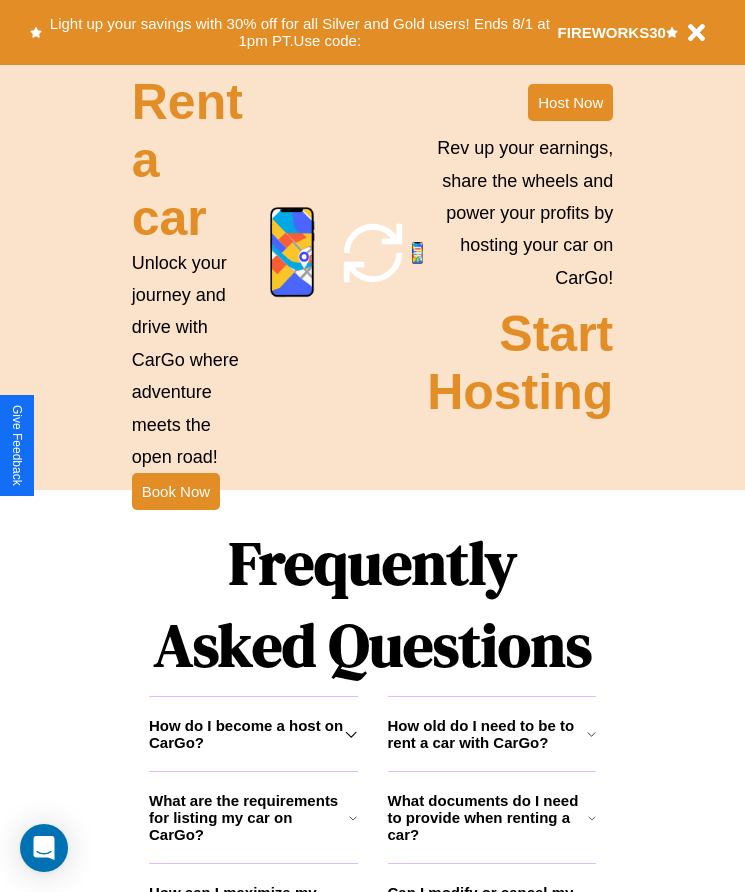 scroll, scrollTop: 2608, scrollLeft: 0, axis: vertical 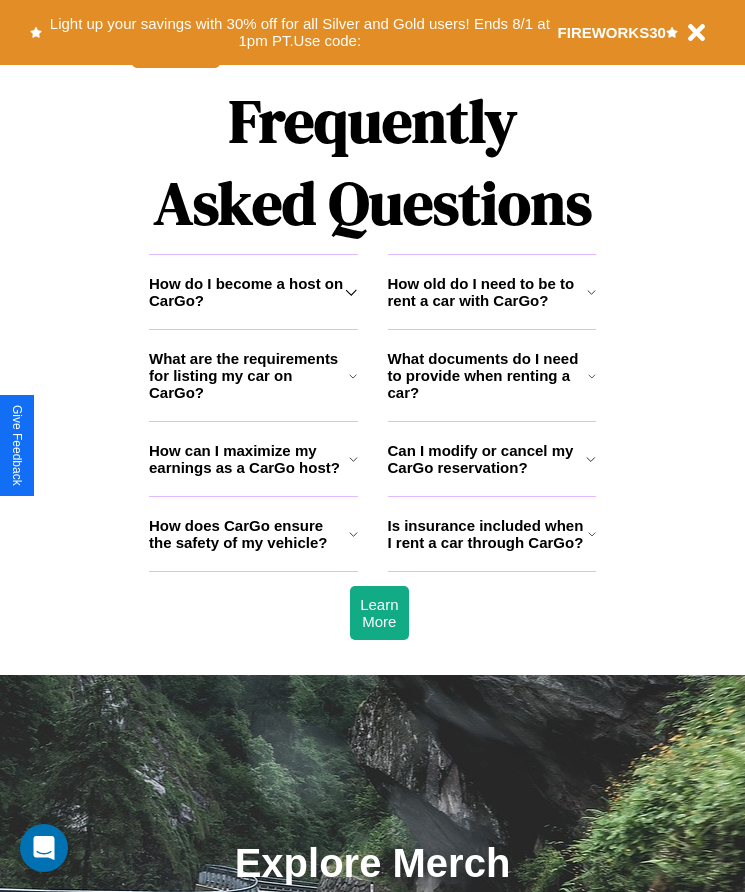 click on "What documents do I need to provide when renting a car?" at bounding box center [488, 375] 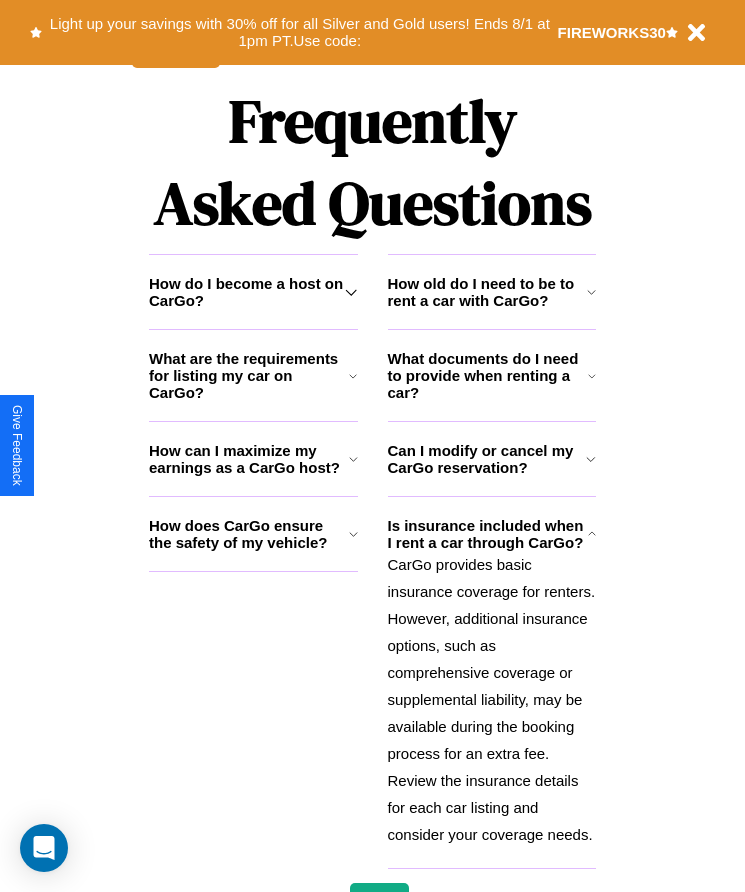 click on "How can I maximize my earnings as a CarGo host?" at bounding box center (249, 459) 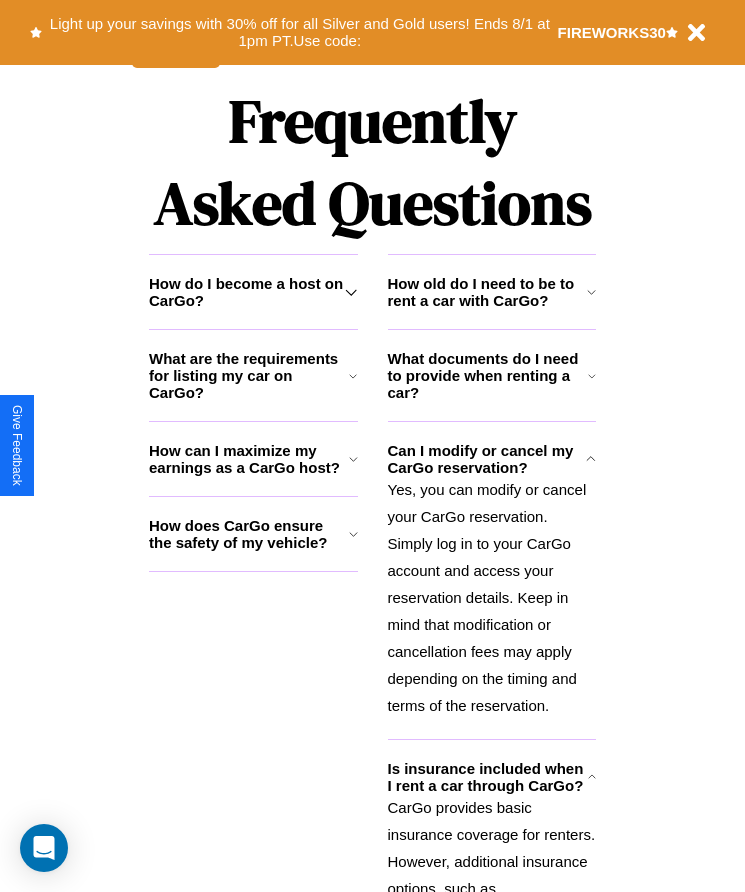 click on "What are the requirements for listing my car on CarGo?" at bounding box center (249, 375) 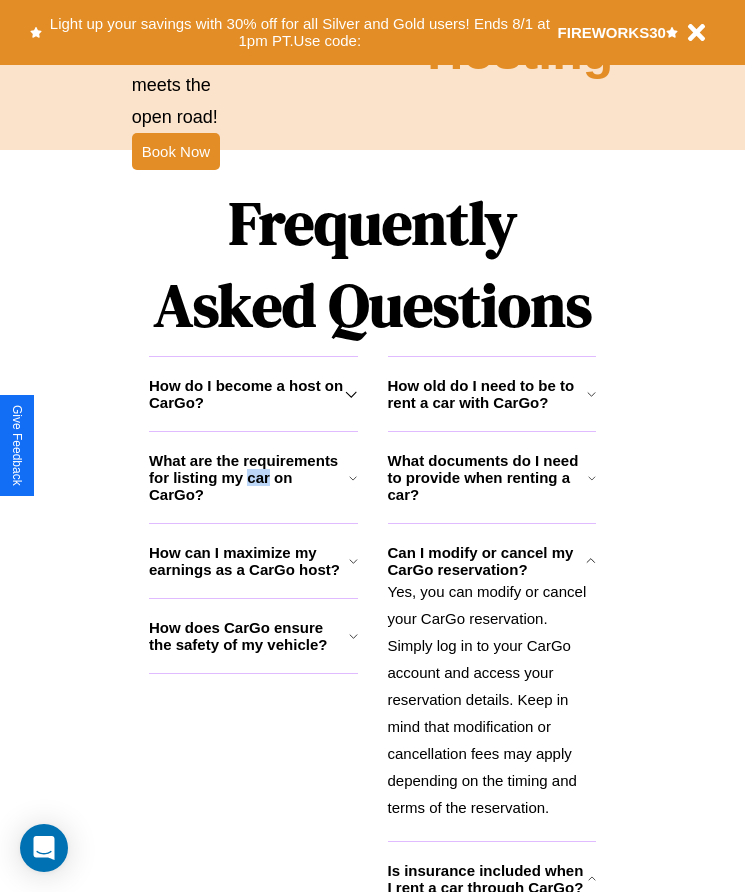 scroll, scrollTop: 2245, scrollLeft: 0, axis: vertical 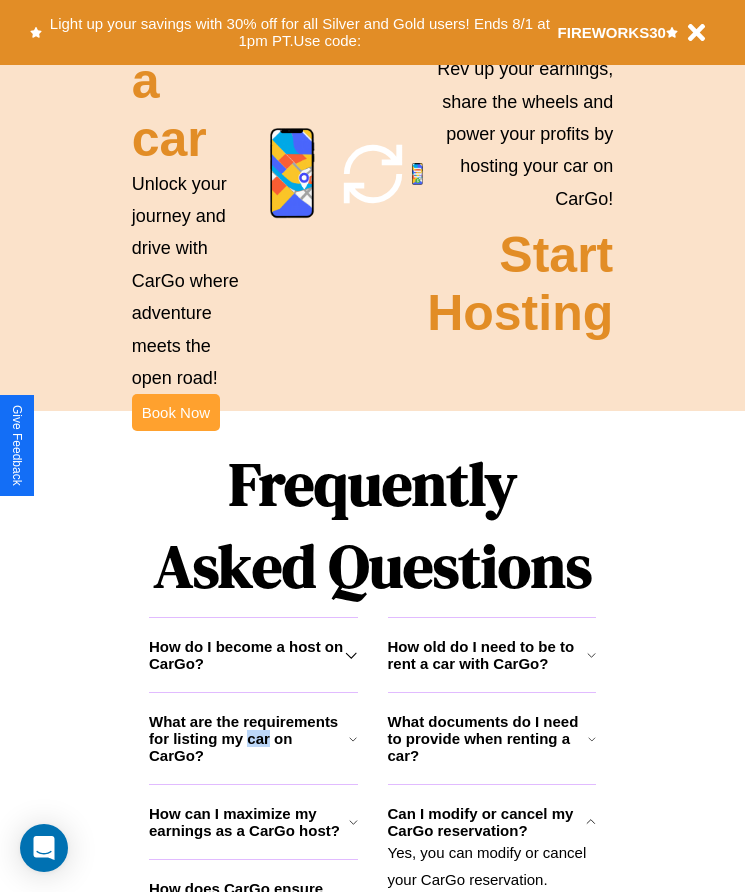 click on "Book Now" at bounding box center (176, 412) 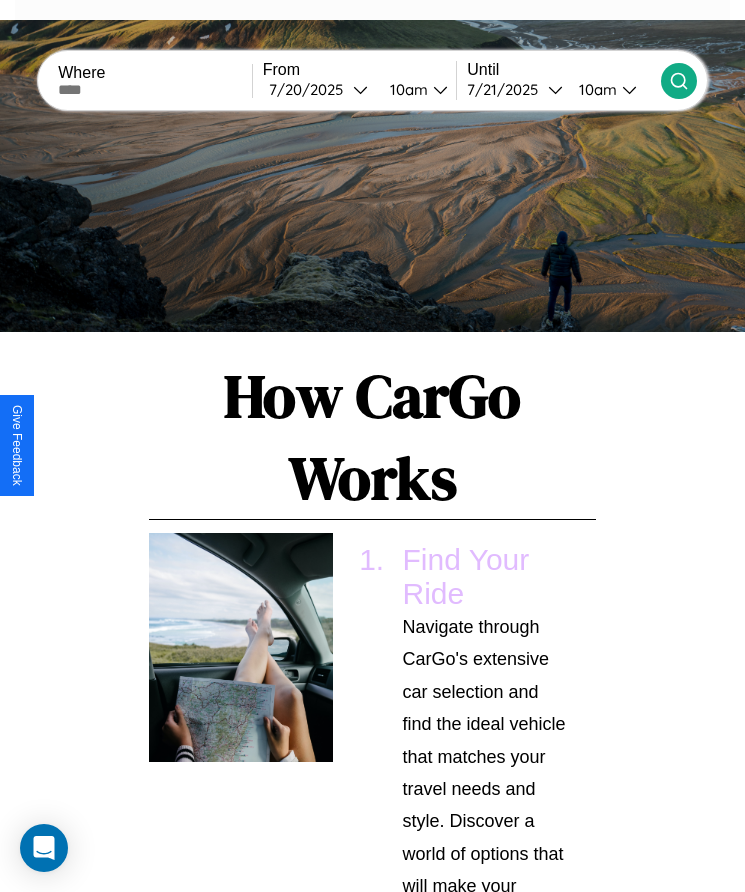 scroll, scrollTop: 297, scrollLeft: 0, axis: vertical 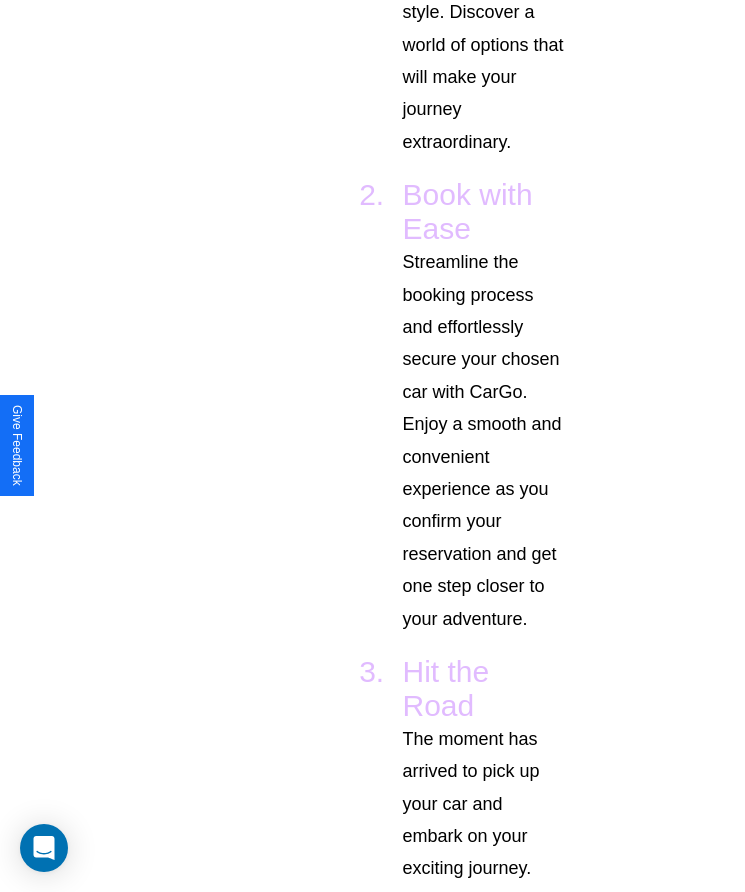 click at bounding box center [155, -719] 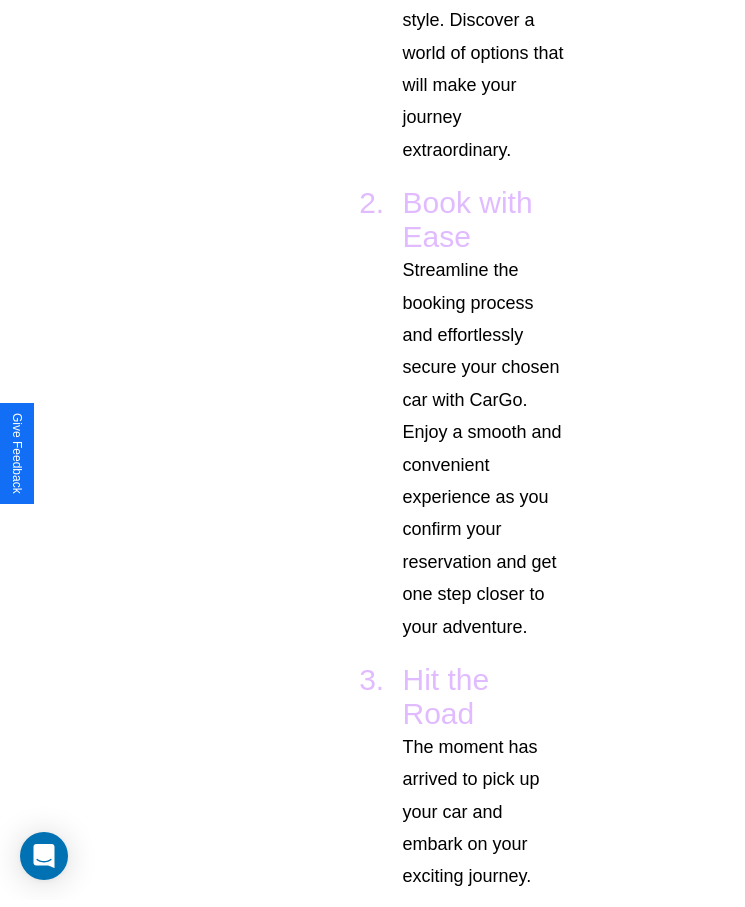 scroll, scrollTop: 0, scrollLeft: 0, axis: both 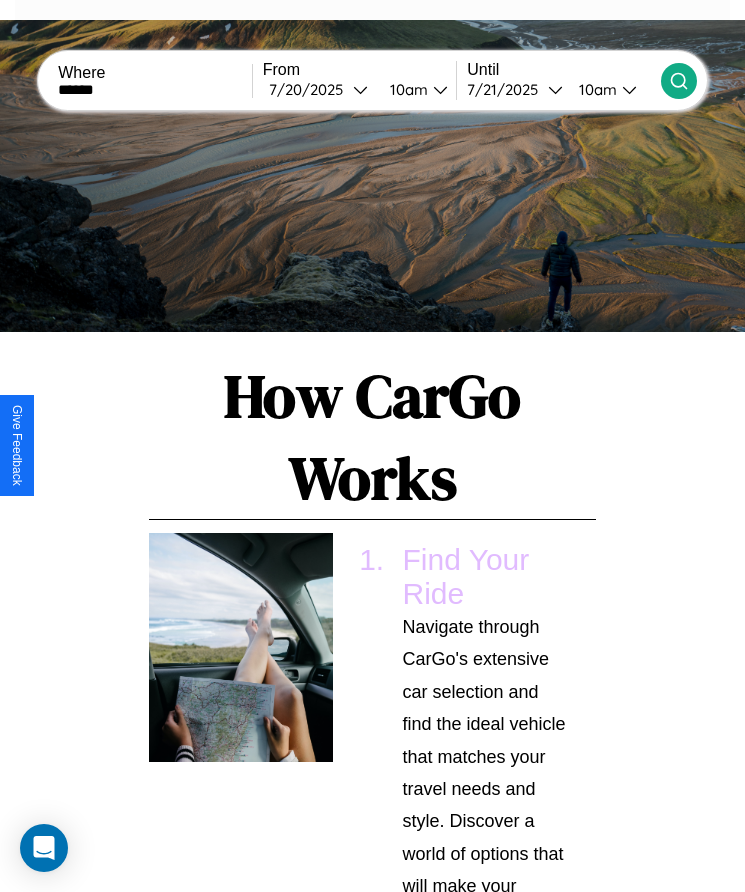 type on "******" 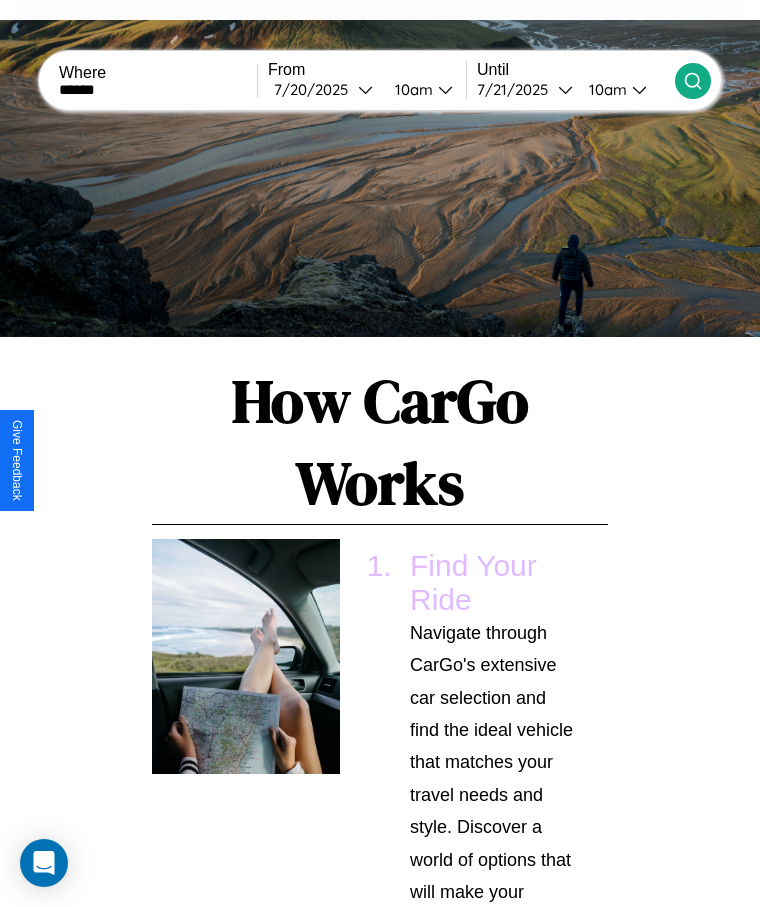 select on "*" 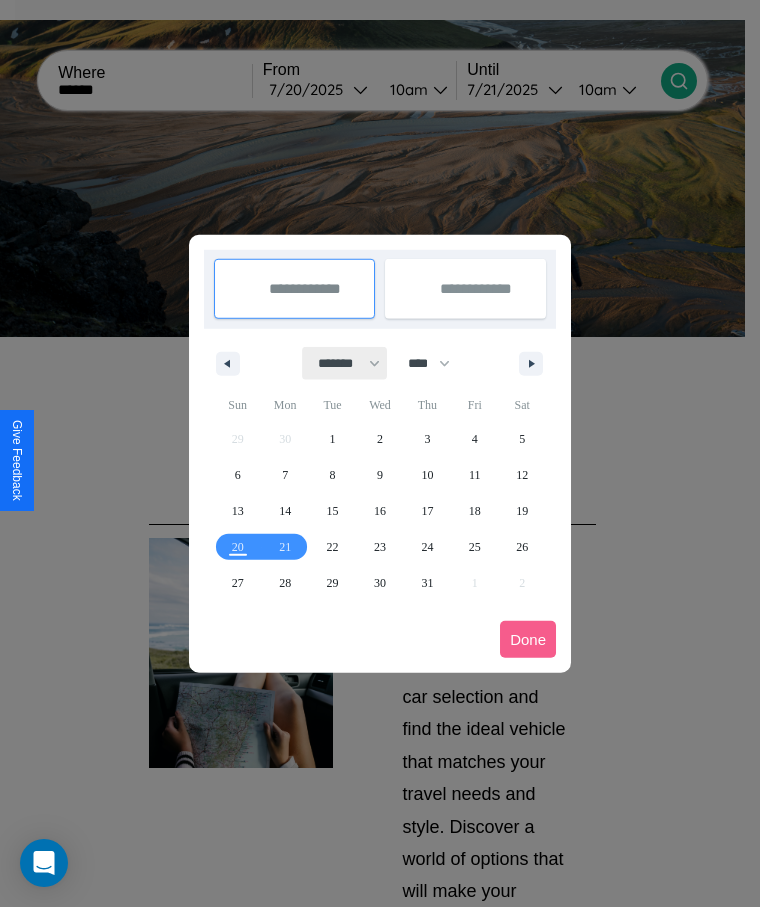 click on "******* ******** ***** ***** *** **** **** ****** ********* ******* ******** ********" at bounding box center (345, 363) 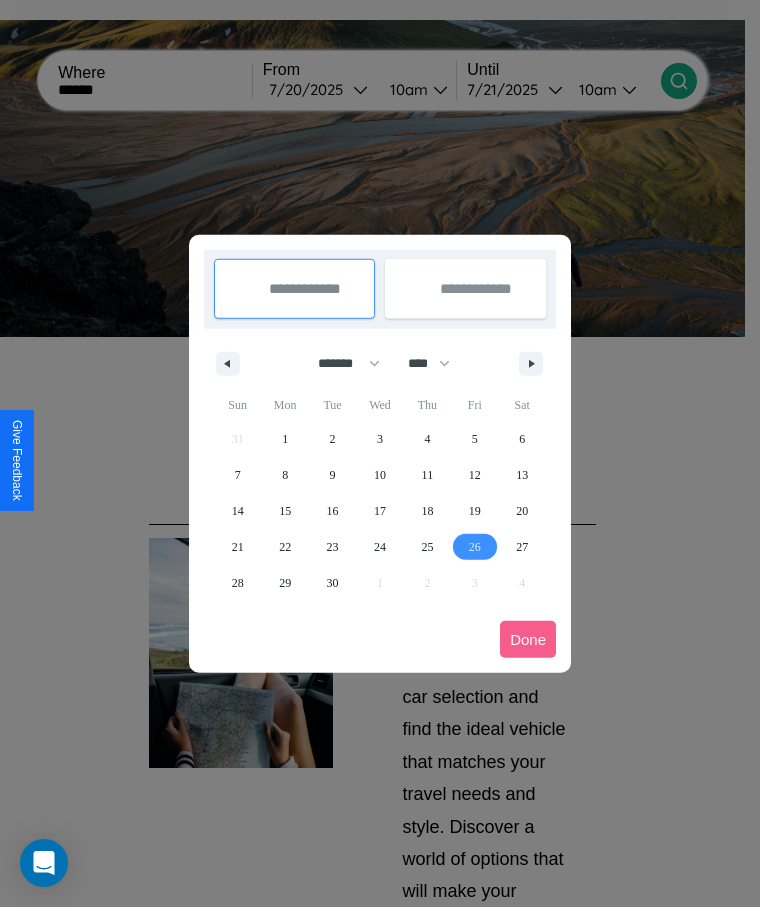 click on "26" at bounding box center [475, 547] 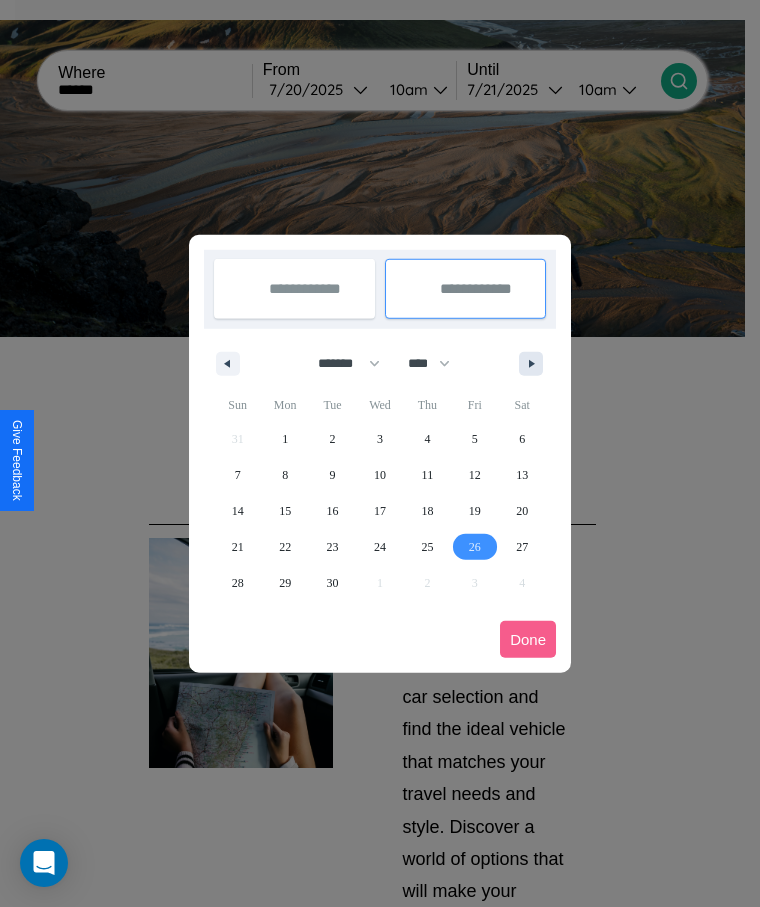 click at bounding box center [535, 364] 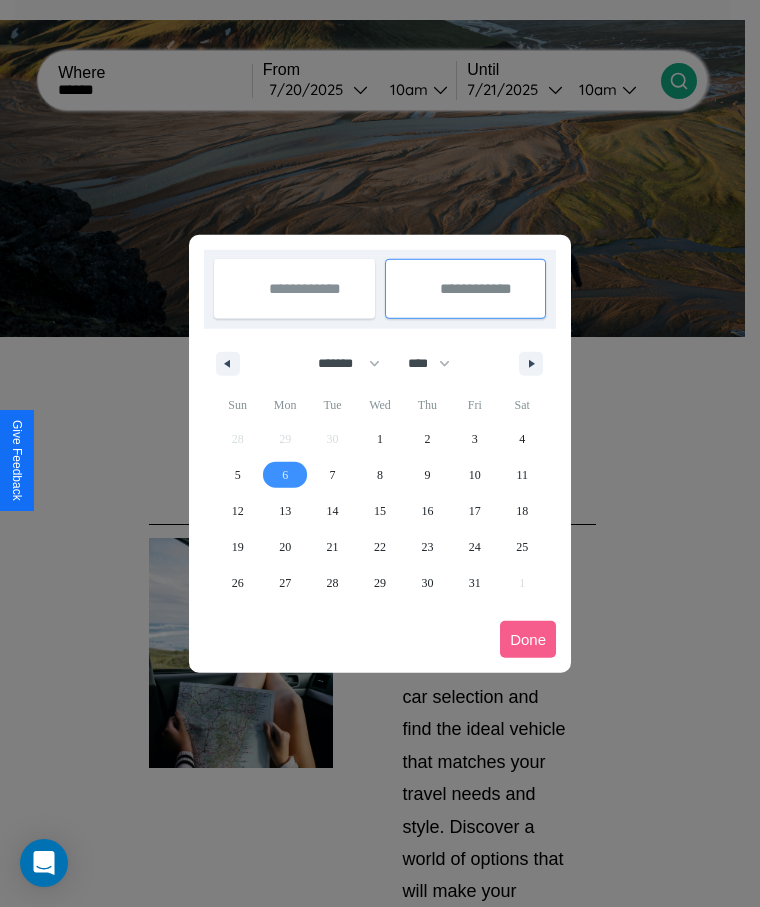 click on "6" at bounding box center [285, 475] 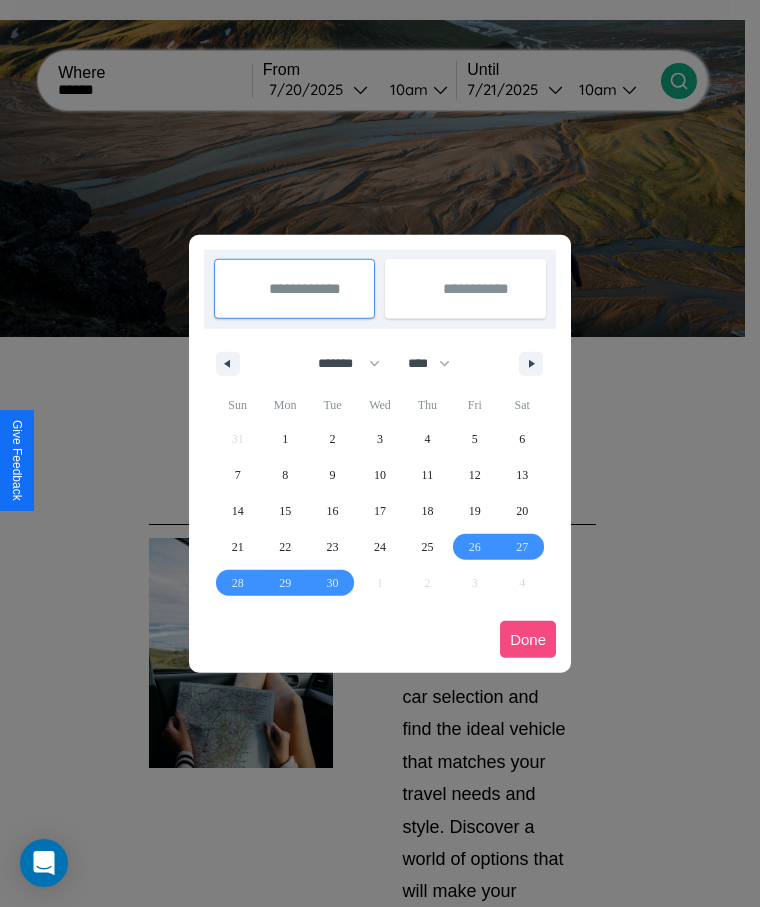 click on "Done" at bounding box center (528, 639) 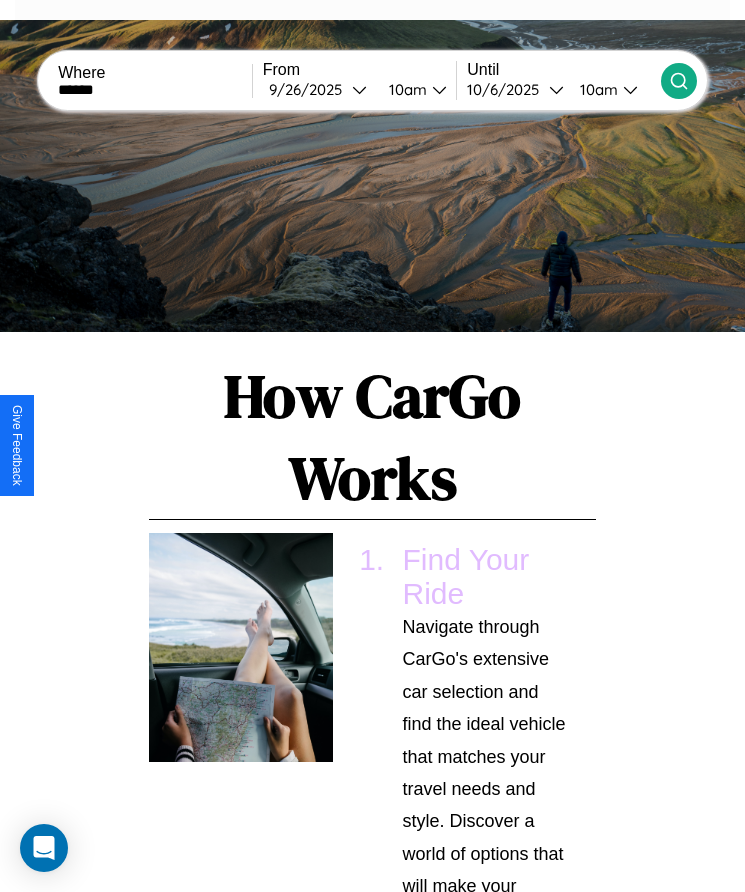 click 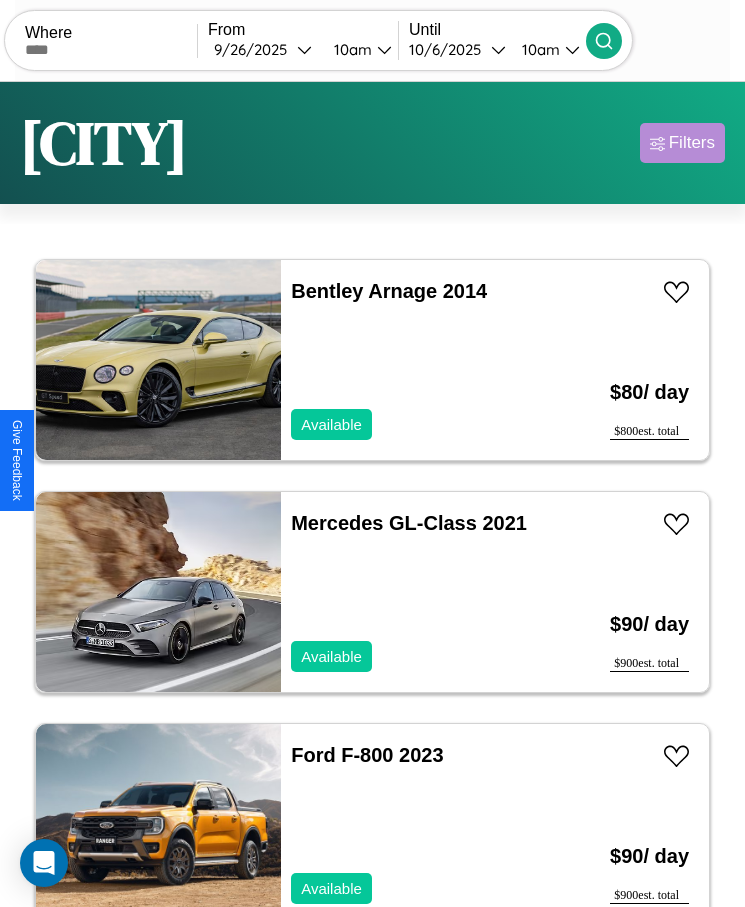click on "Filters" at bounding box center (692, 143) 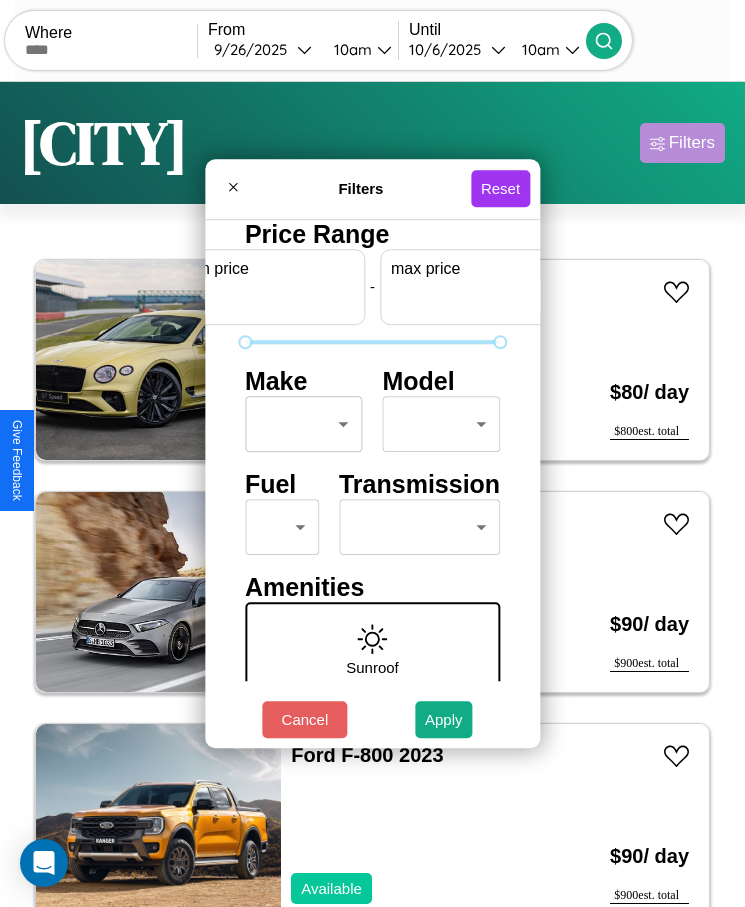 scroll, scrollTop: 0, scrollLeft: 74, axis: horizontal 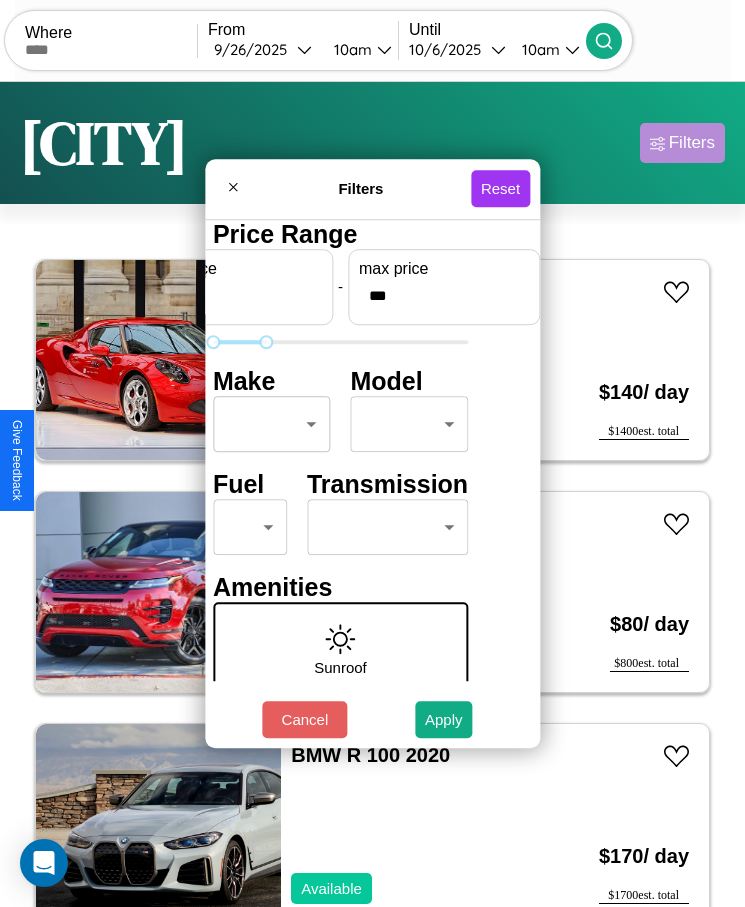 type on "***" 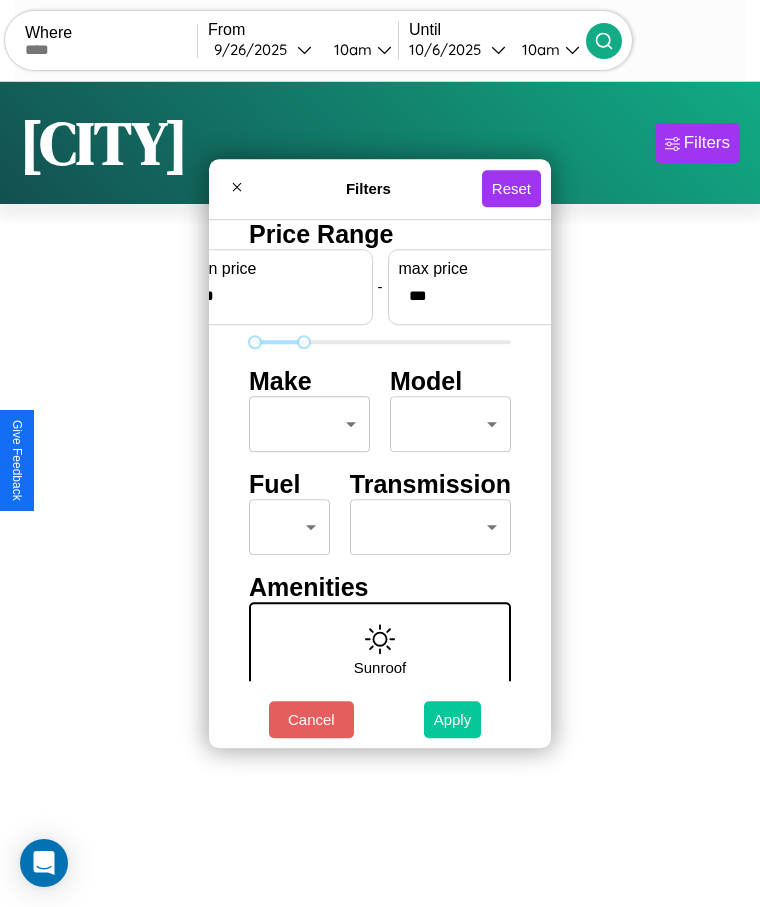 type on "**" 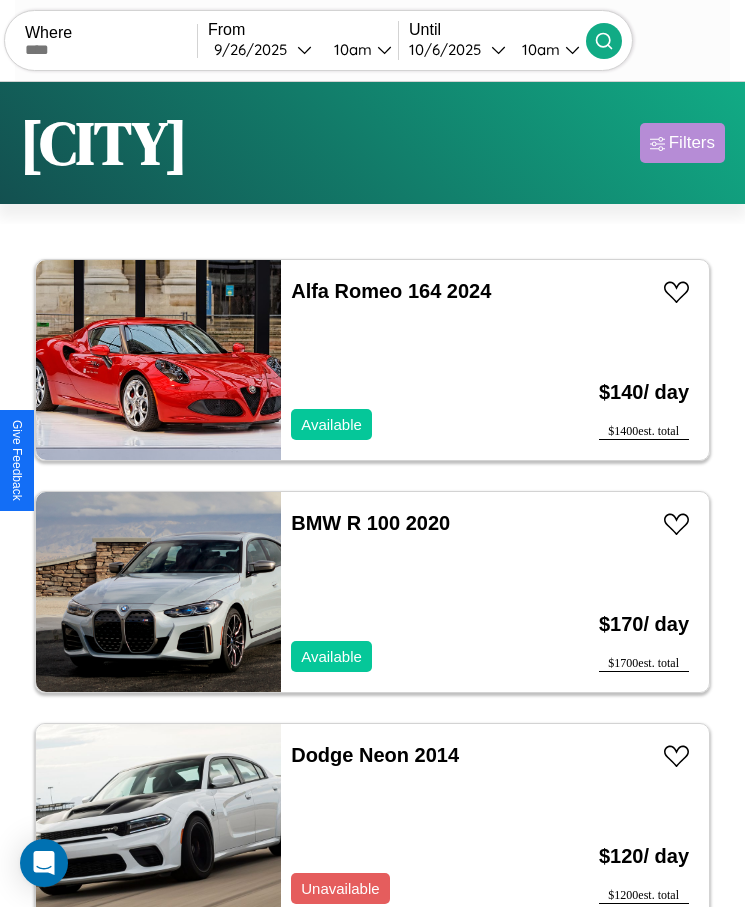 click on "Filters" at bounding box center (692, 143) 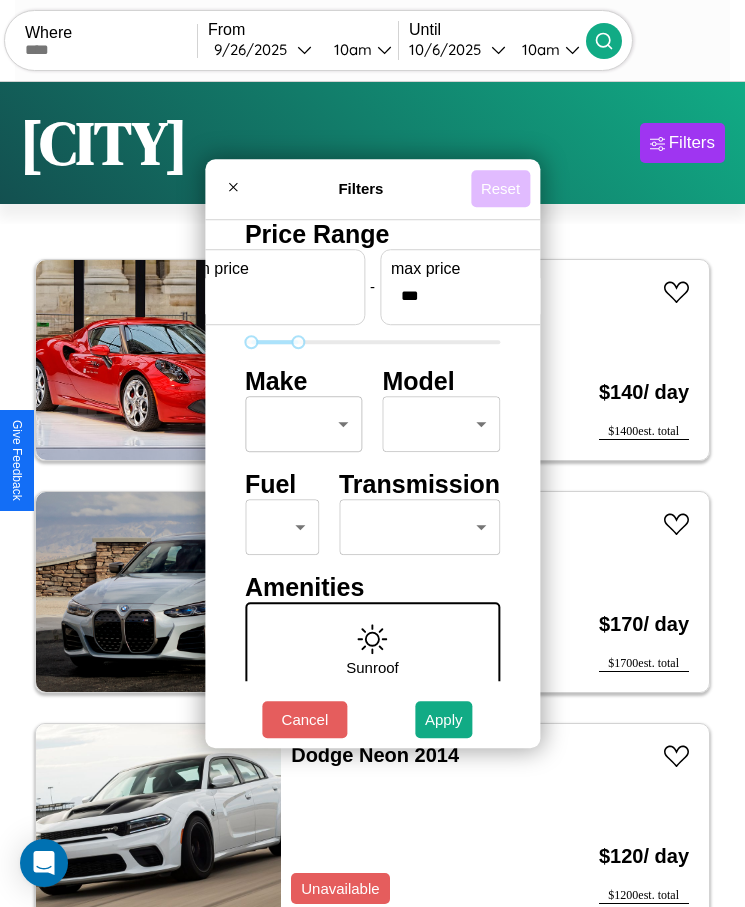 click on "Reset" at bounding box center [500, 188] 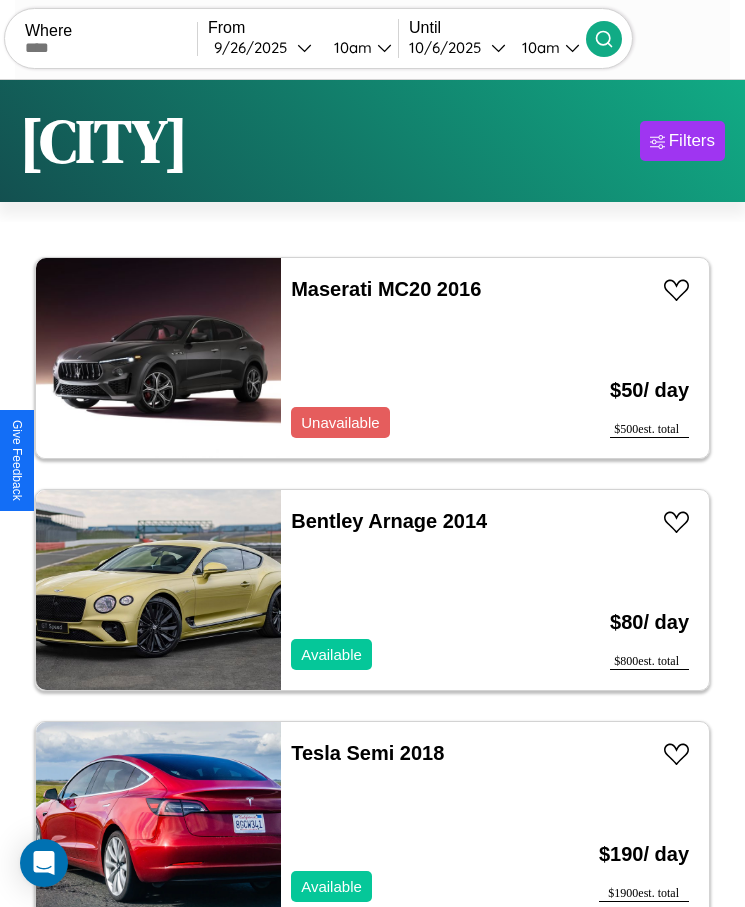 scroll, scrollTop: 0, scrollLeft: 0, axis: both 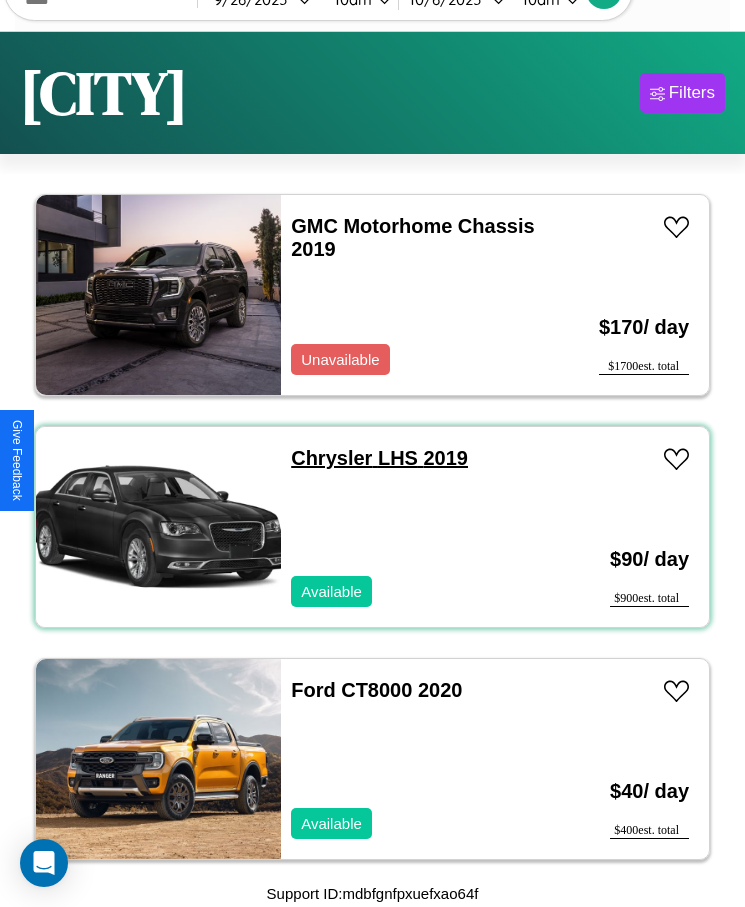 click on "Chrysler   LHS   2019" at bounding box center (379, 458) 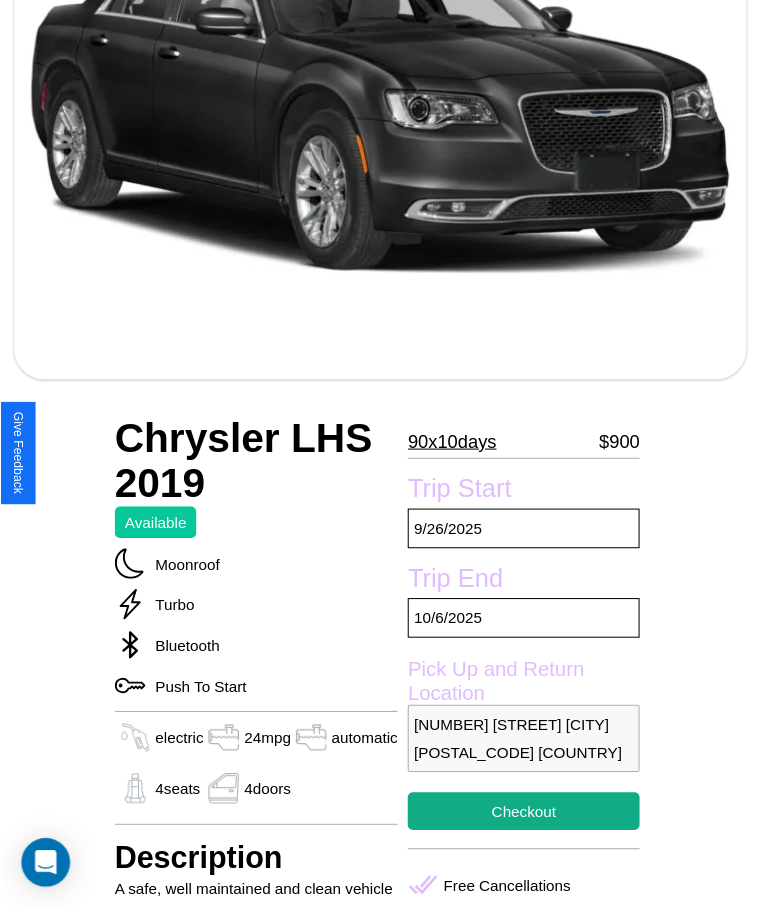 scroll, scrollTop: 322, scrollLeft: 0, axis: vertical 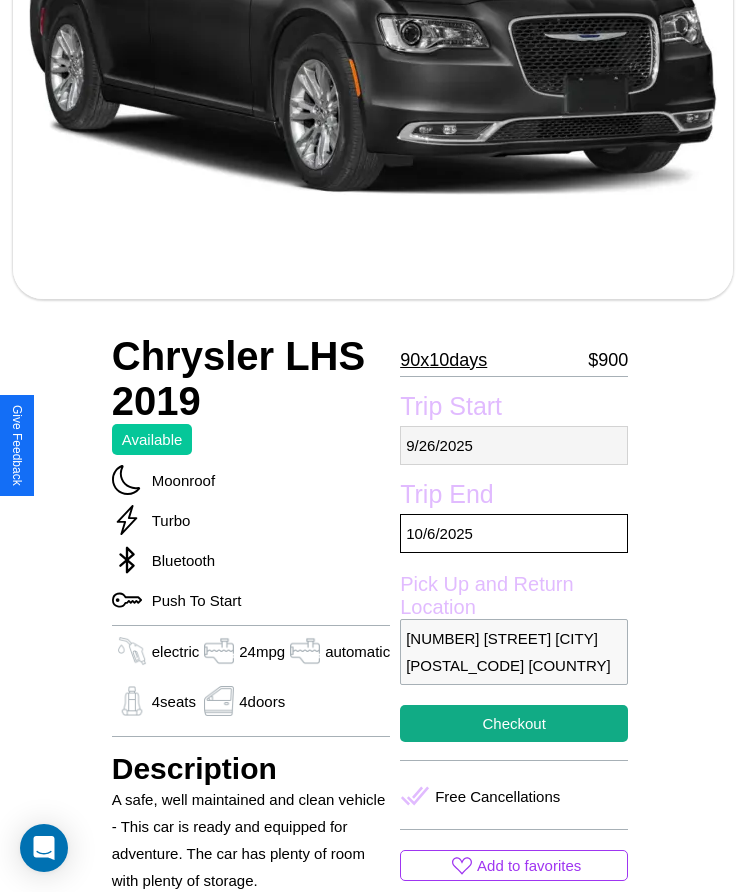 click on "[MONTH] / [DAY] / [YEAR]" at bounding box center [514, 445] 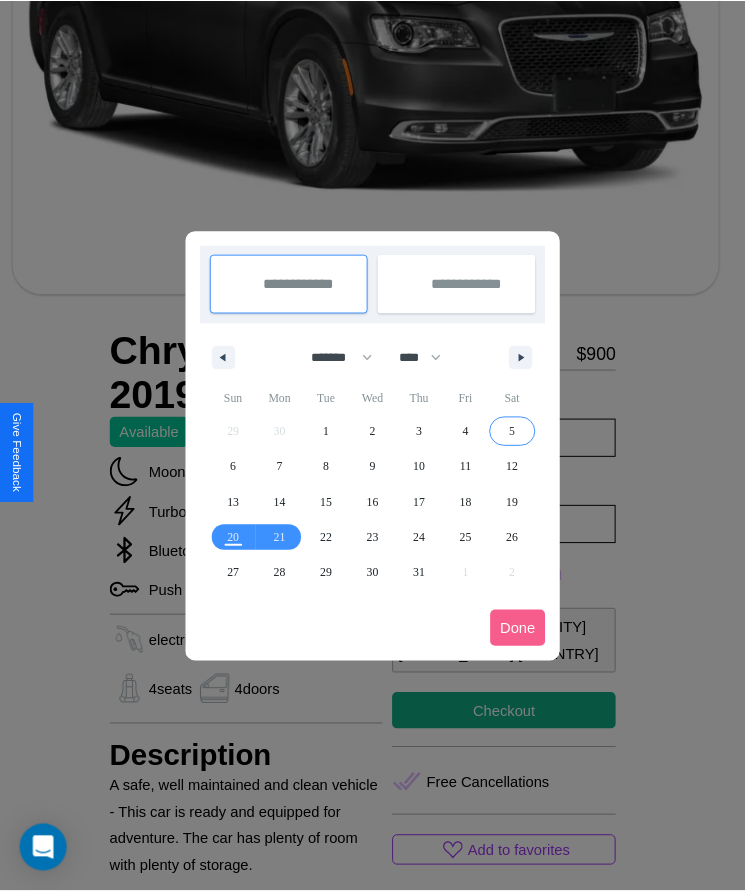 scroll, scrollTop: 0, scrollLeft: 0, axis: both 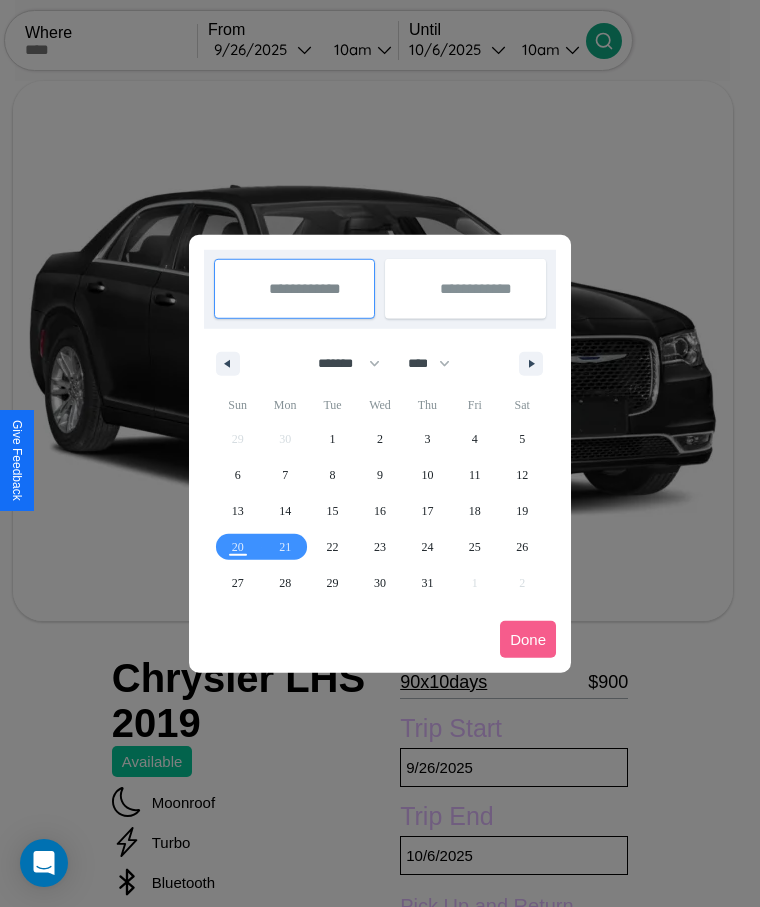 click at bounding box center [380, 453] 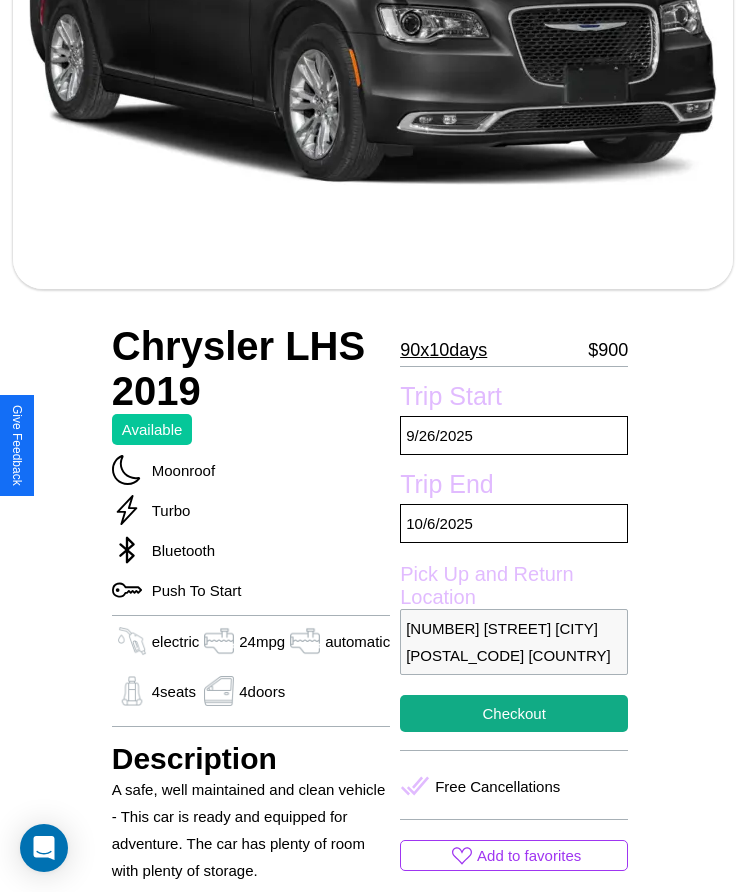 scroll, scrollTop: 600, scrollLeft: 0, axis: vertical 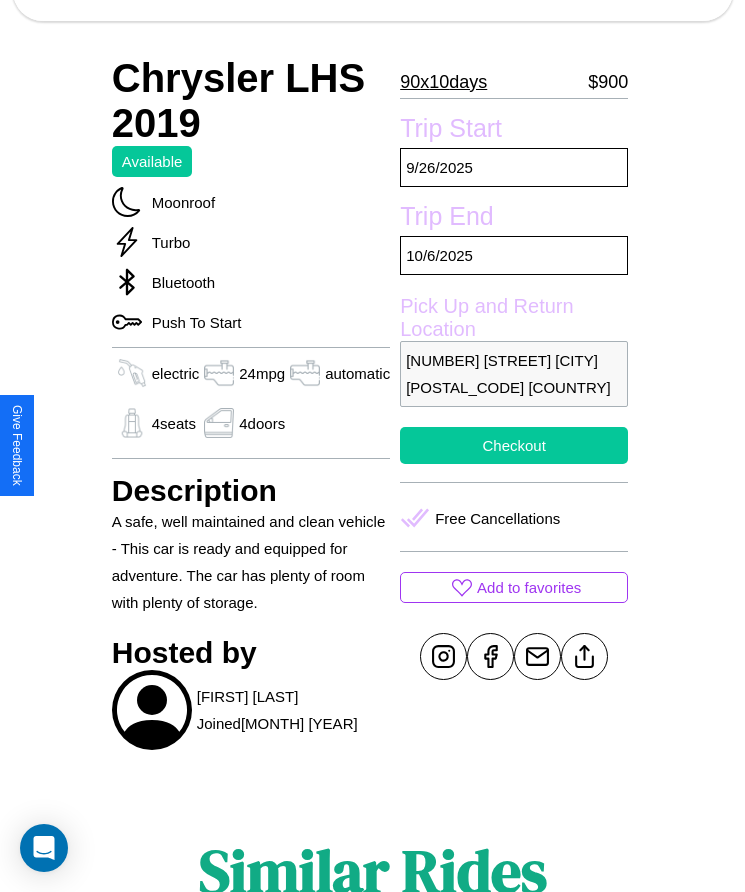 click on "Checkout" at bounding box center [514, 445] 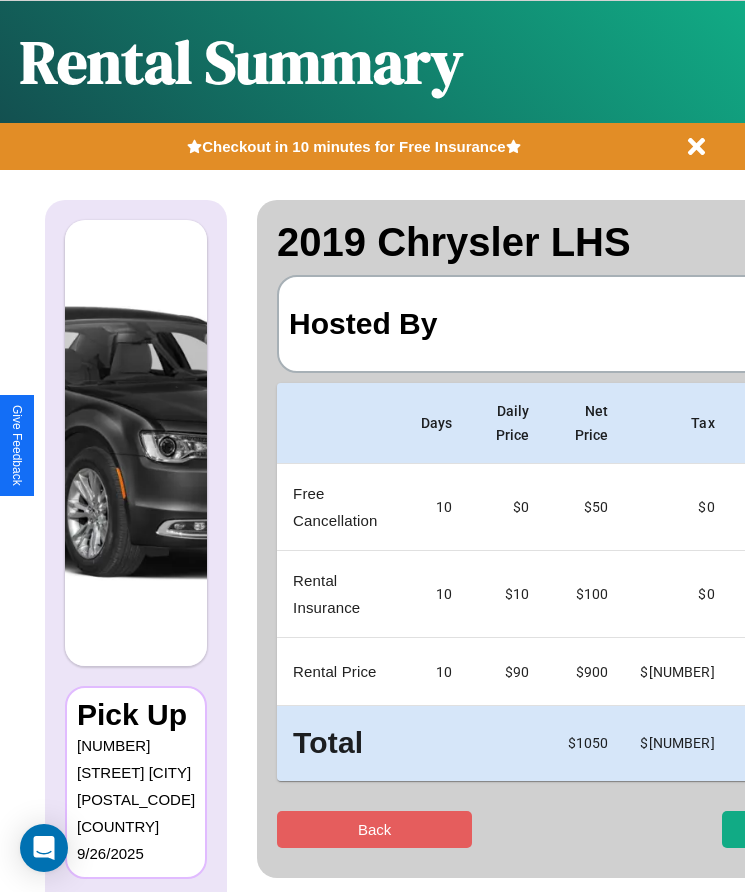 scroll, scrollTop: 0, scrollLeft: 118, axis: horizontal 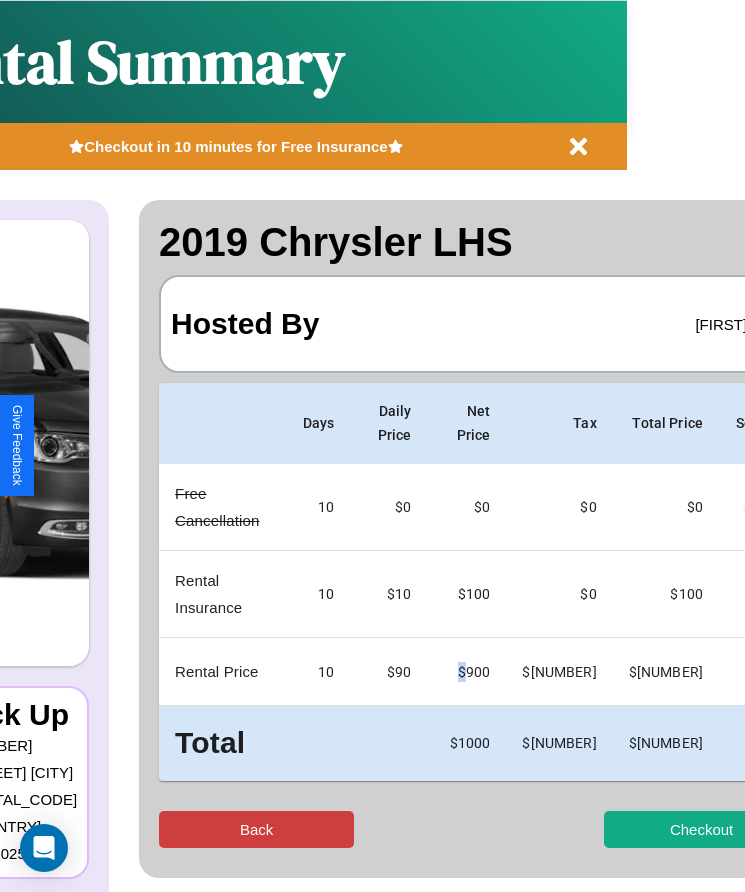 click on "Back" at bounding box center [256, 829] 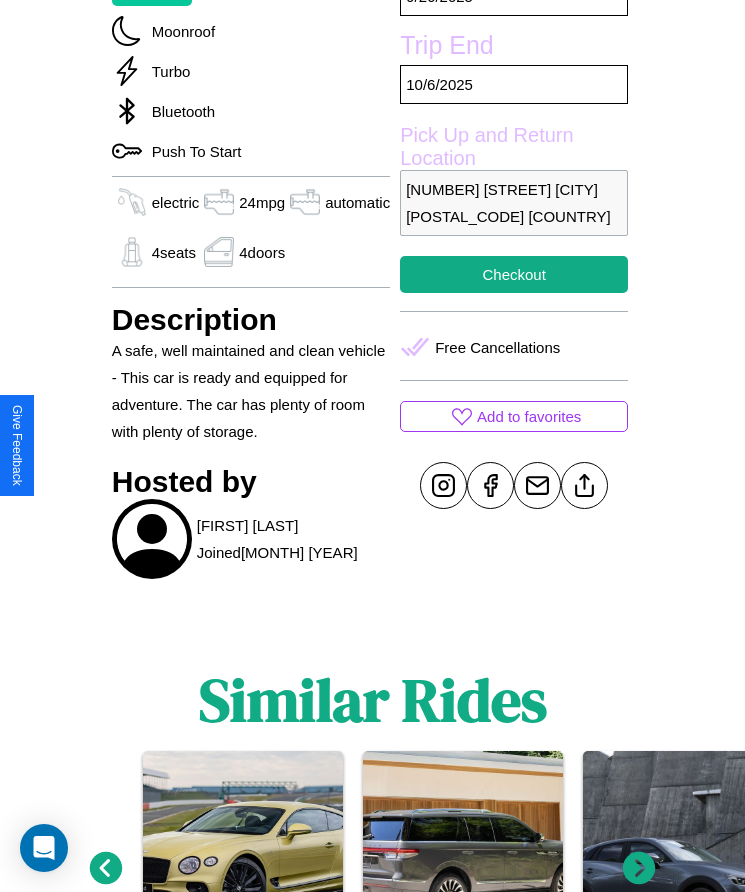 scroll, scrollTop: 811, scrollLeft: 0, axis: vertical 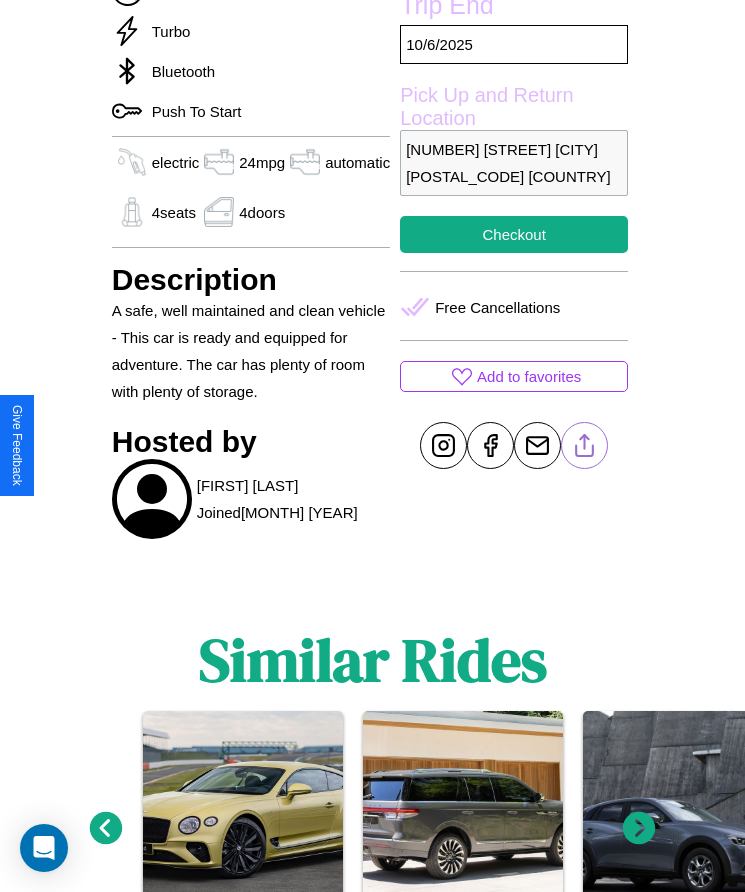 click 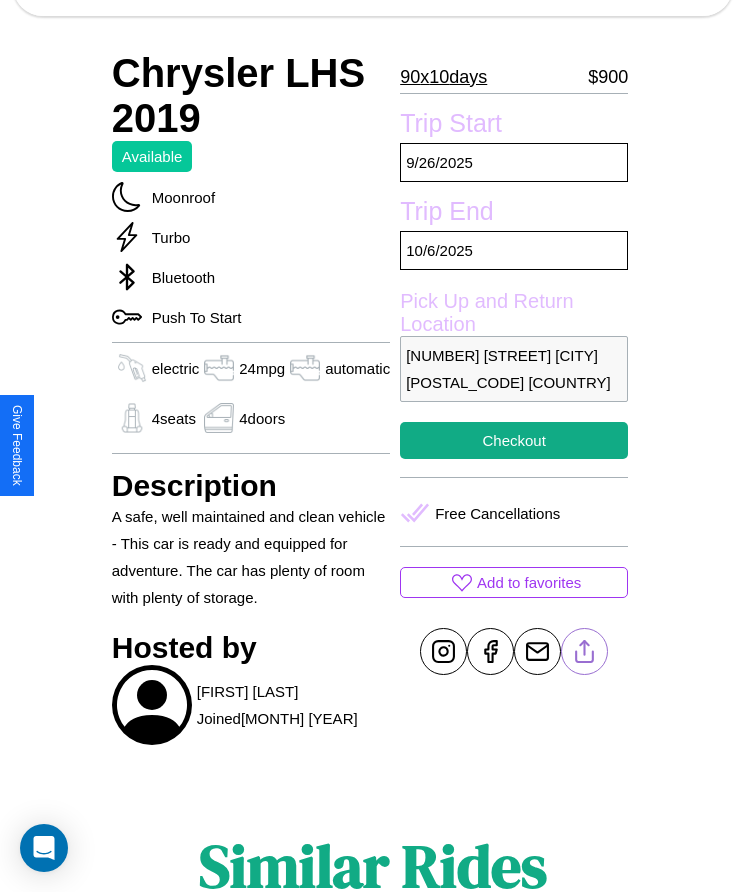 scroll, scrollTop: 600, scrollLeft: 0, axis: vertical 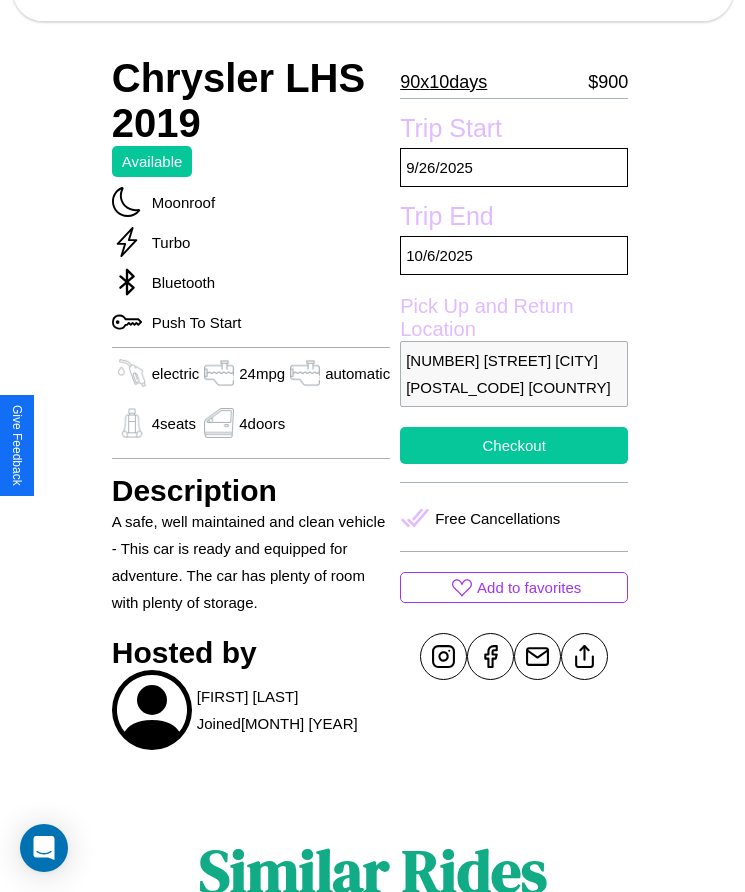 click on "Checkout" at bounding box center [514, 445] 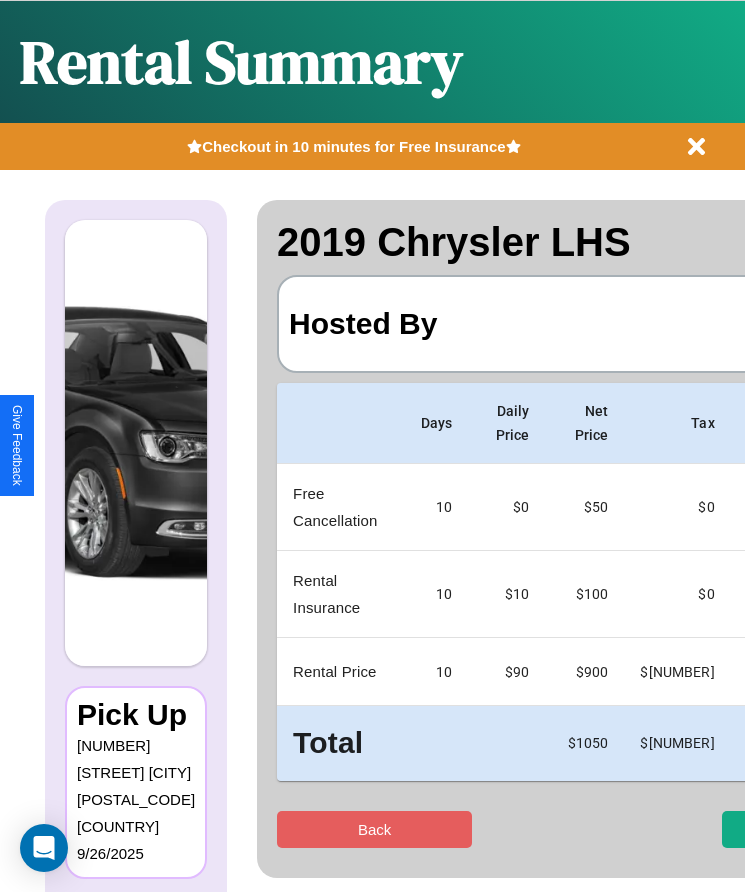 scroll, scrollTop: 0, scrollLeft: 118, axis: horizontal 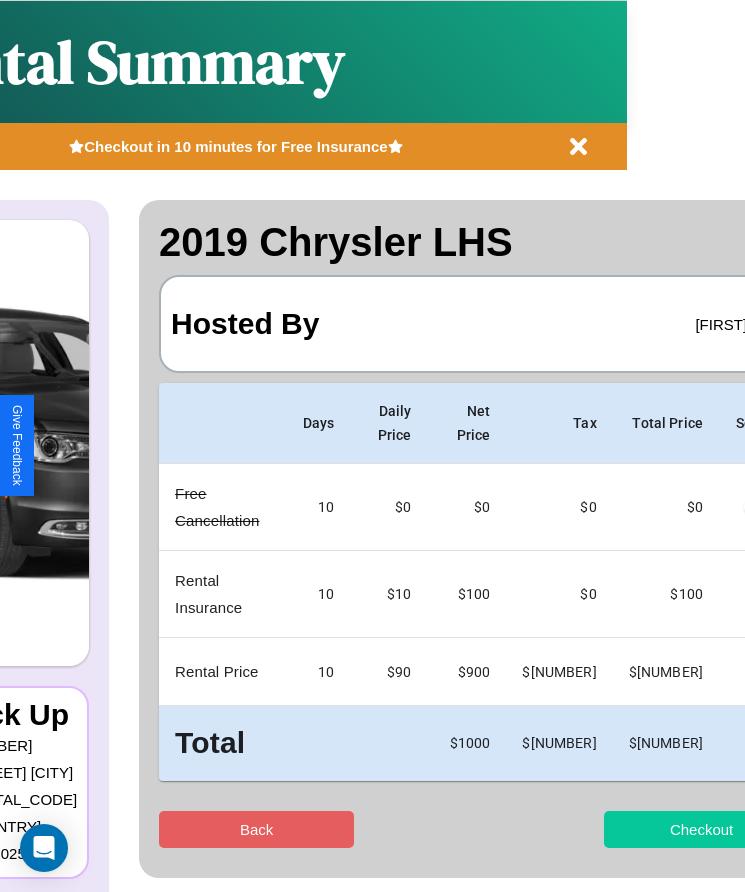 click on "Checkout" at bounding box center [701, 829] 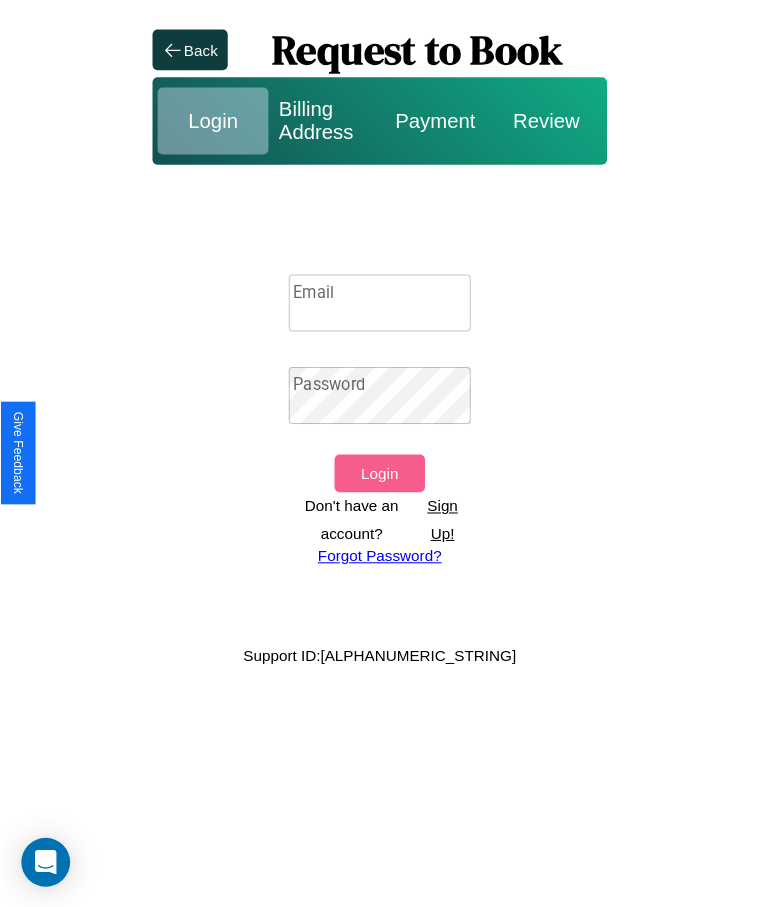 scroll, scrollTop: 0, scrollLeft: 0, axis: both 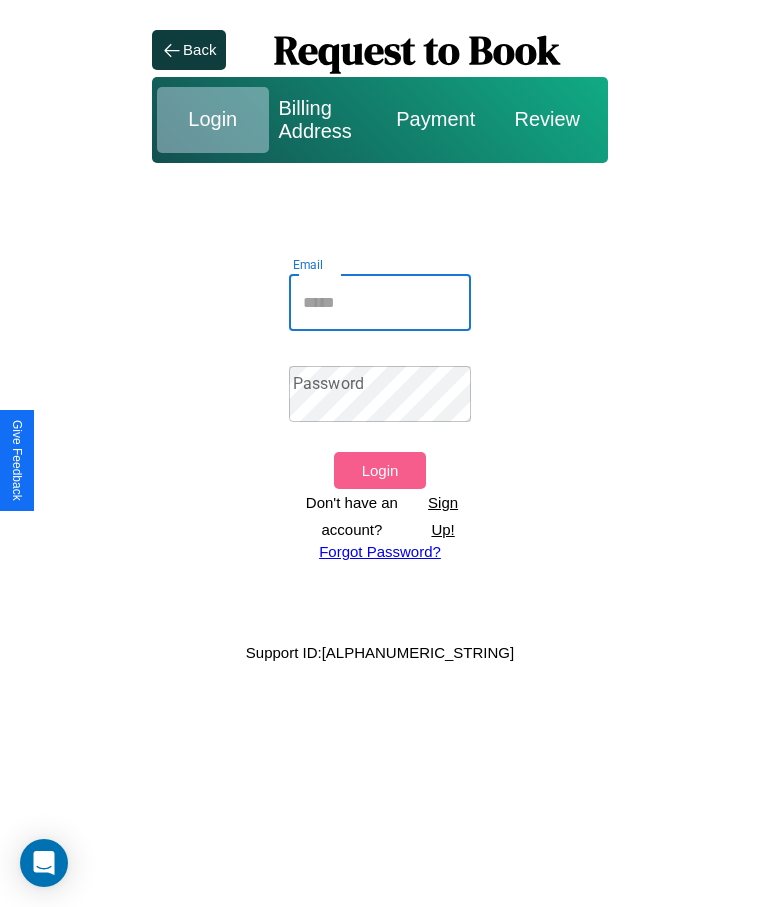 click on "Email" at bounding box center (380, 303) 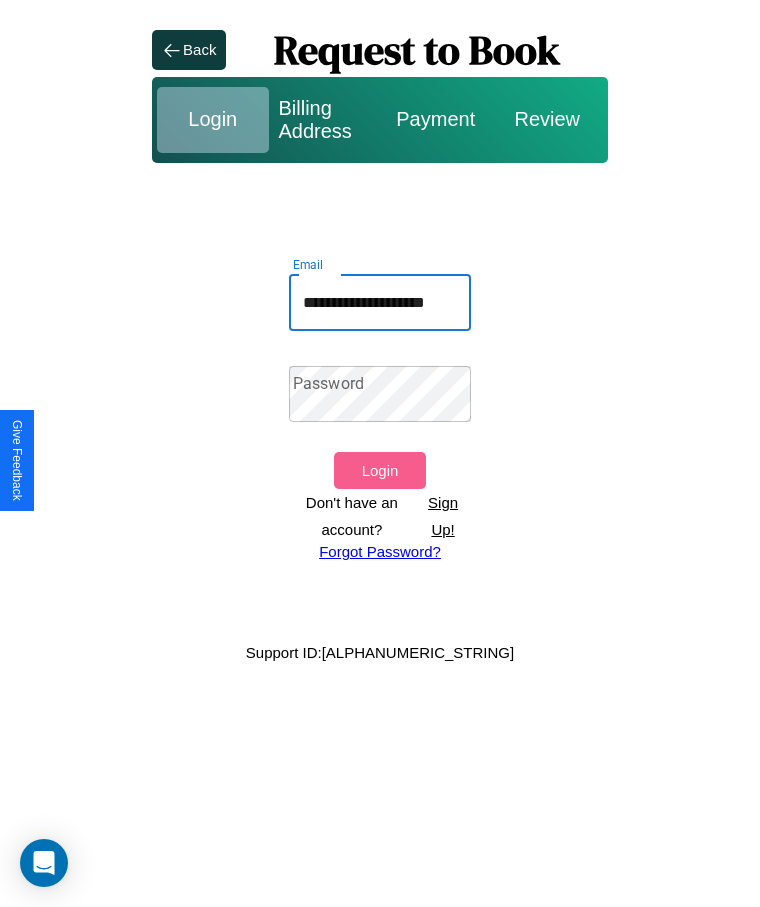 scroll, scrollTop: 0, scrollLeft: 24, axis: horizontal 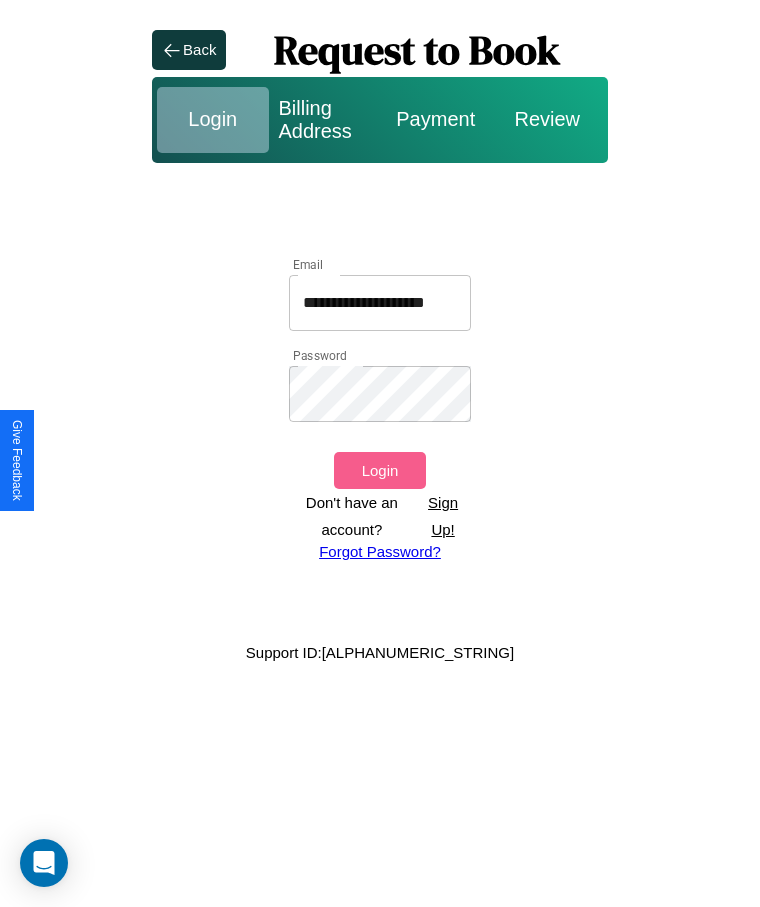 click on "Login" at bounding box center (379, 470) 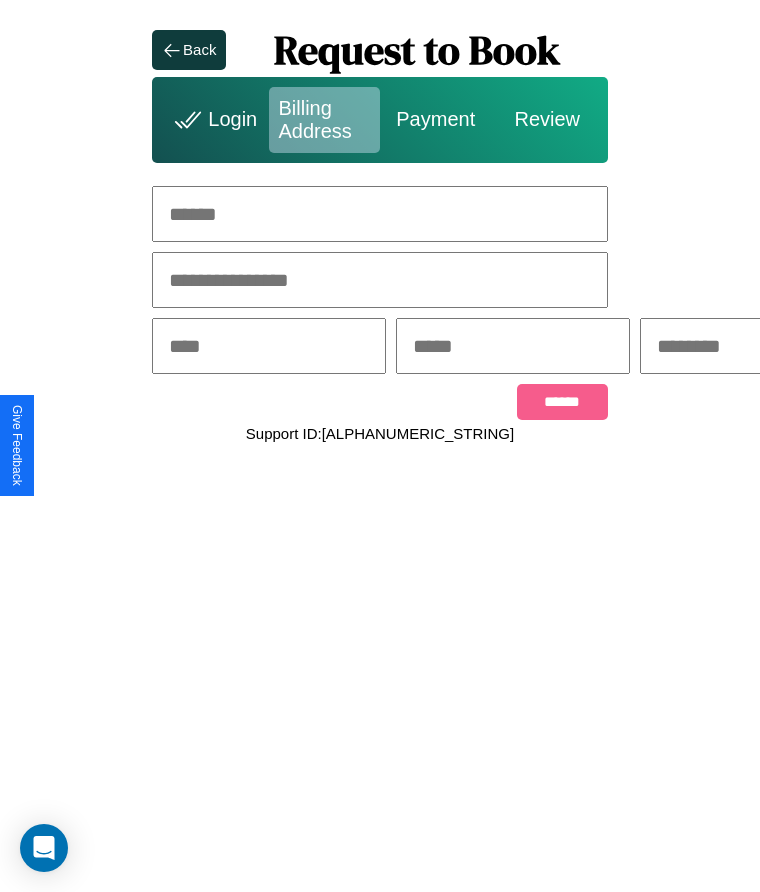 scroll, scrollTop: 0, scrollLeft: 309, axis: horizontal 